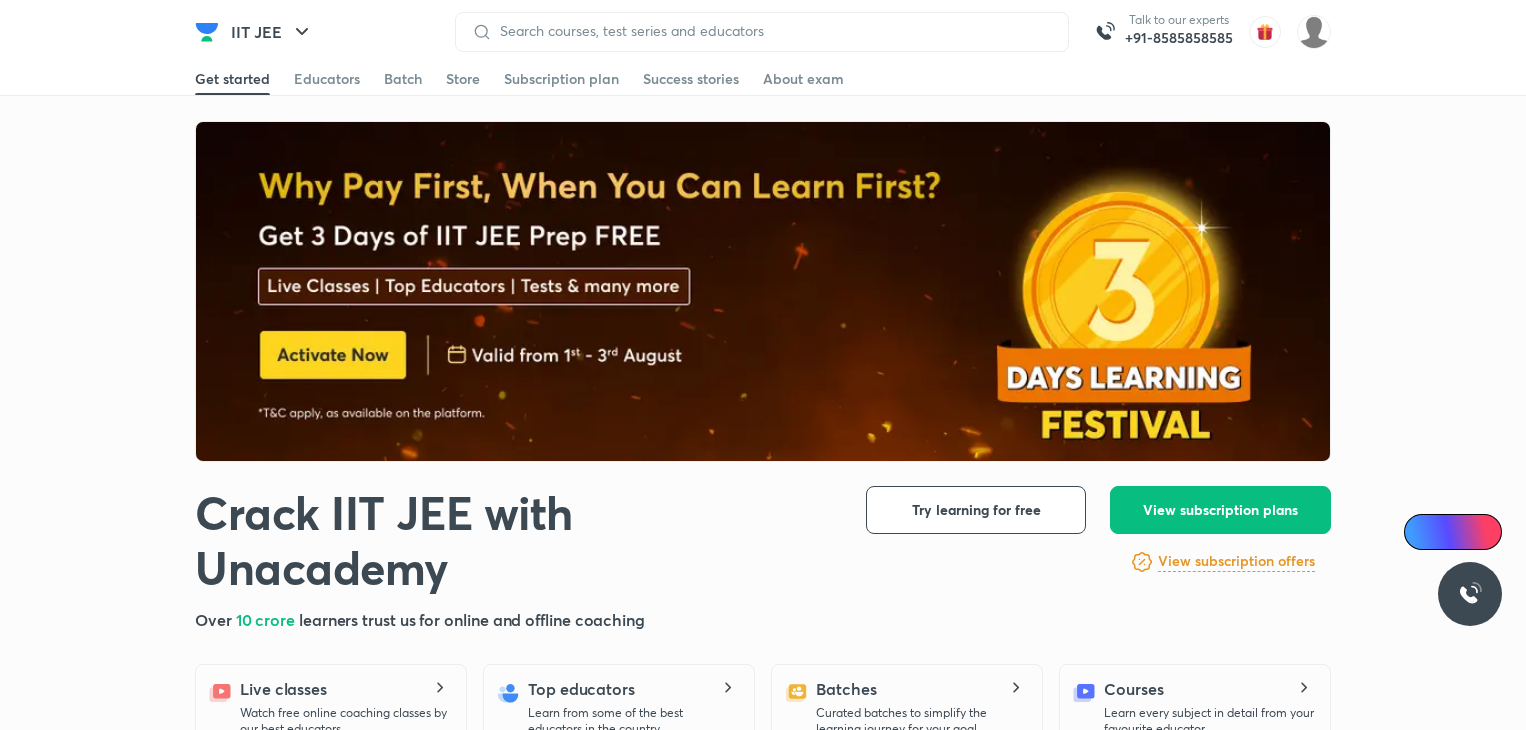 scroll, scrollTop: 51, scrollLeft: 0, axis: vertical 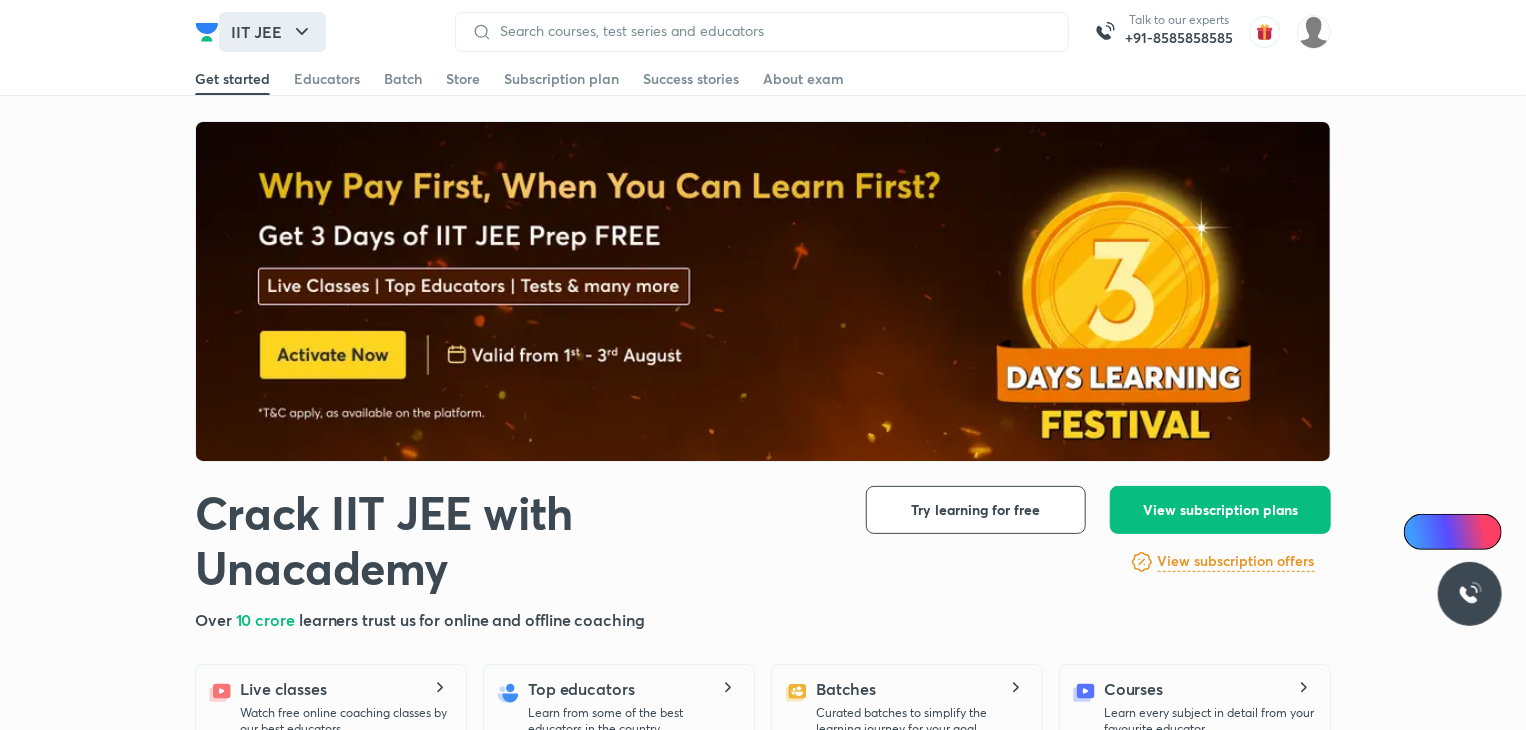 click on "IIT JEE" at bounding box center (272, 32) 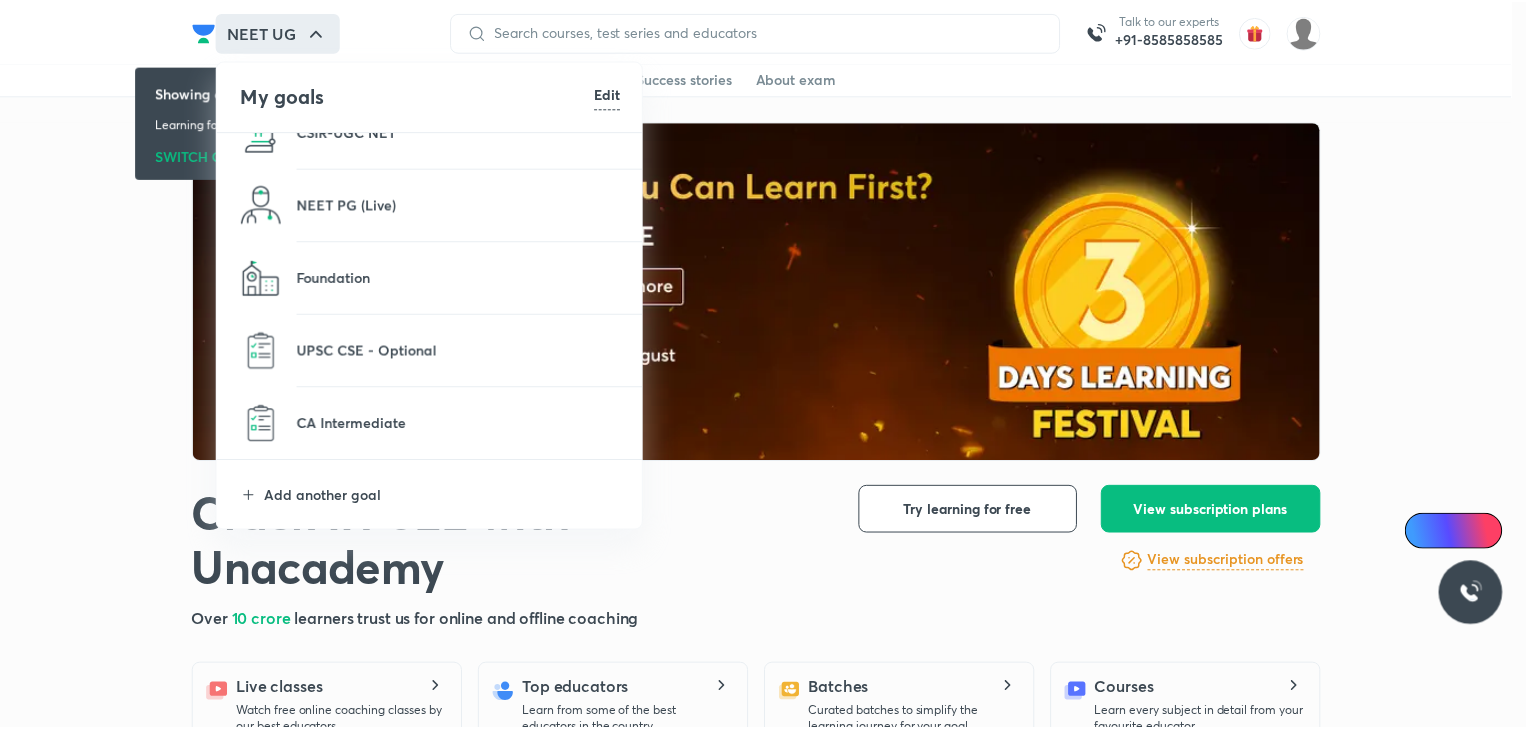 scroll, scrollTop: 0, scrollLeft: 0, axis: both 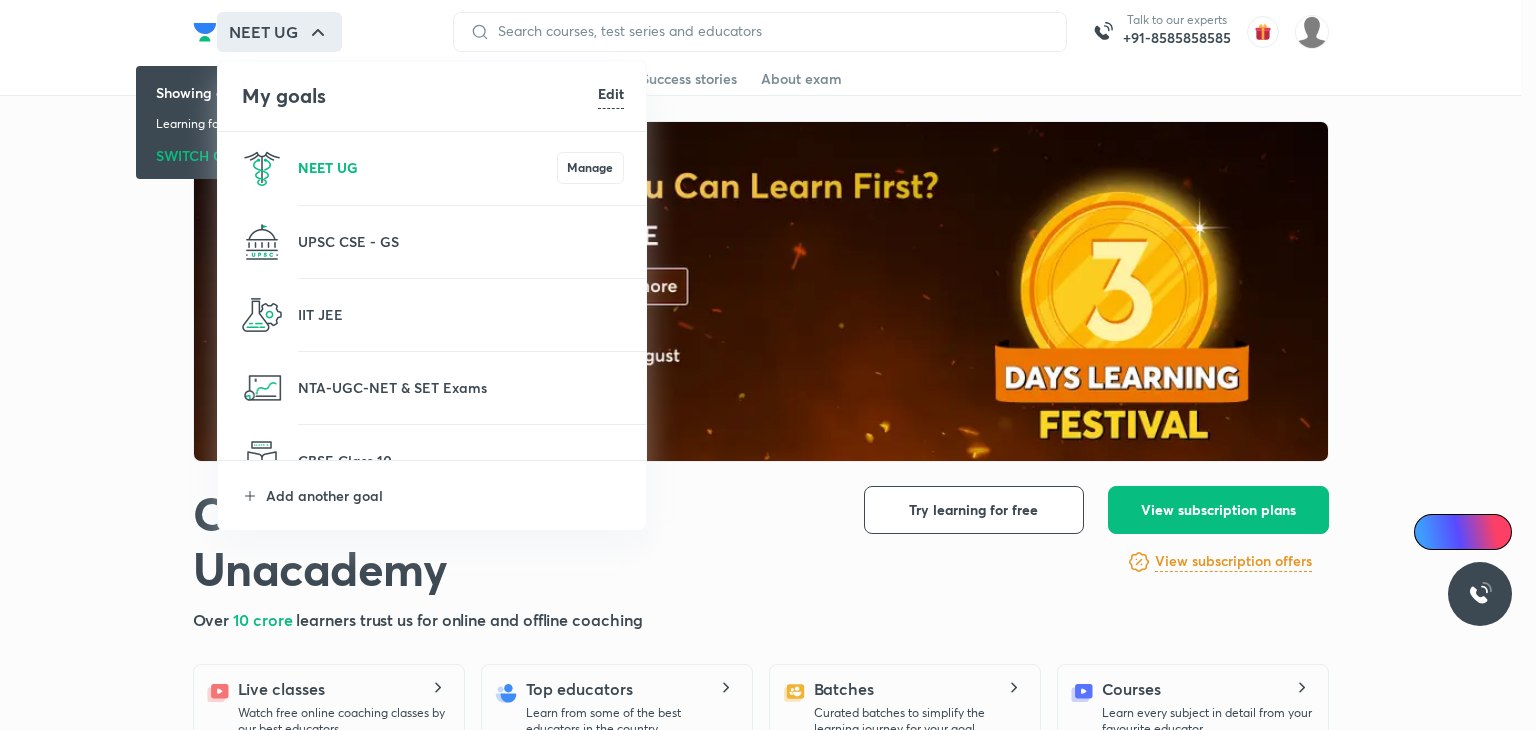 click on "NEET UG" at bounding box center [427, 167] 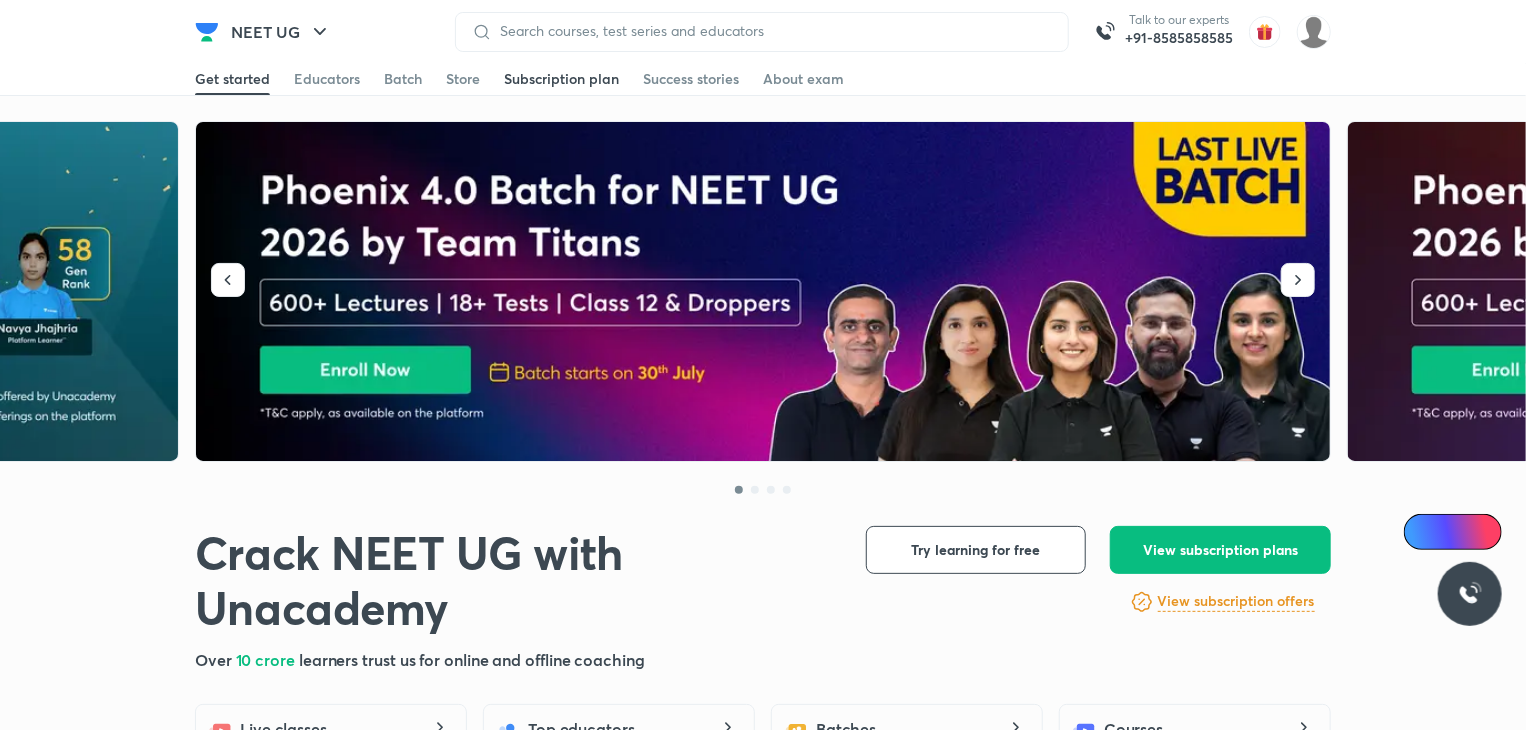 click on "Subscription plan" at bounding box center (561, 79) 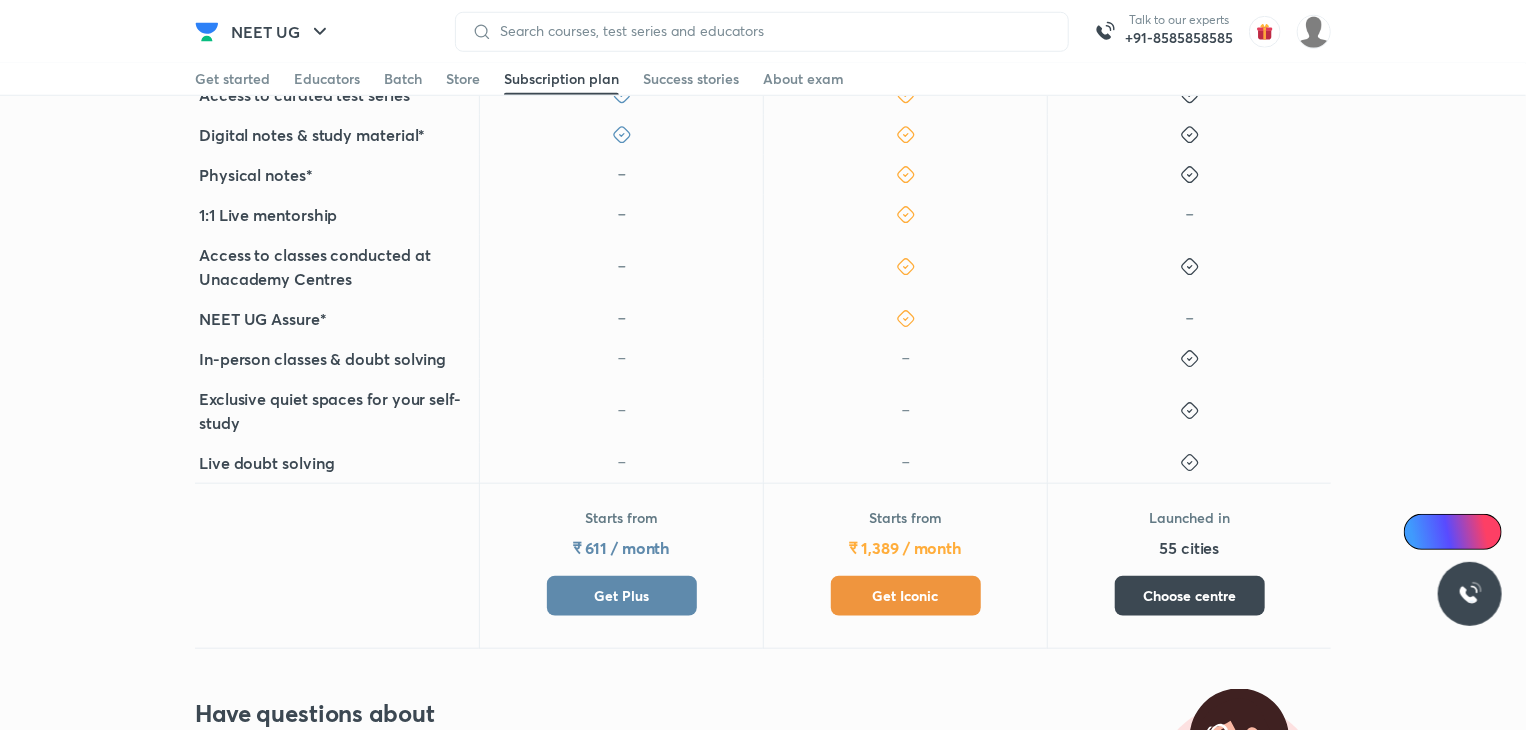 scroll, scrollTop: 823, scrollLeft: 0, axis: vertical 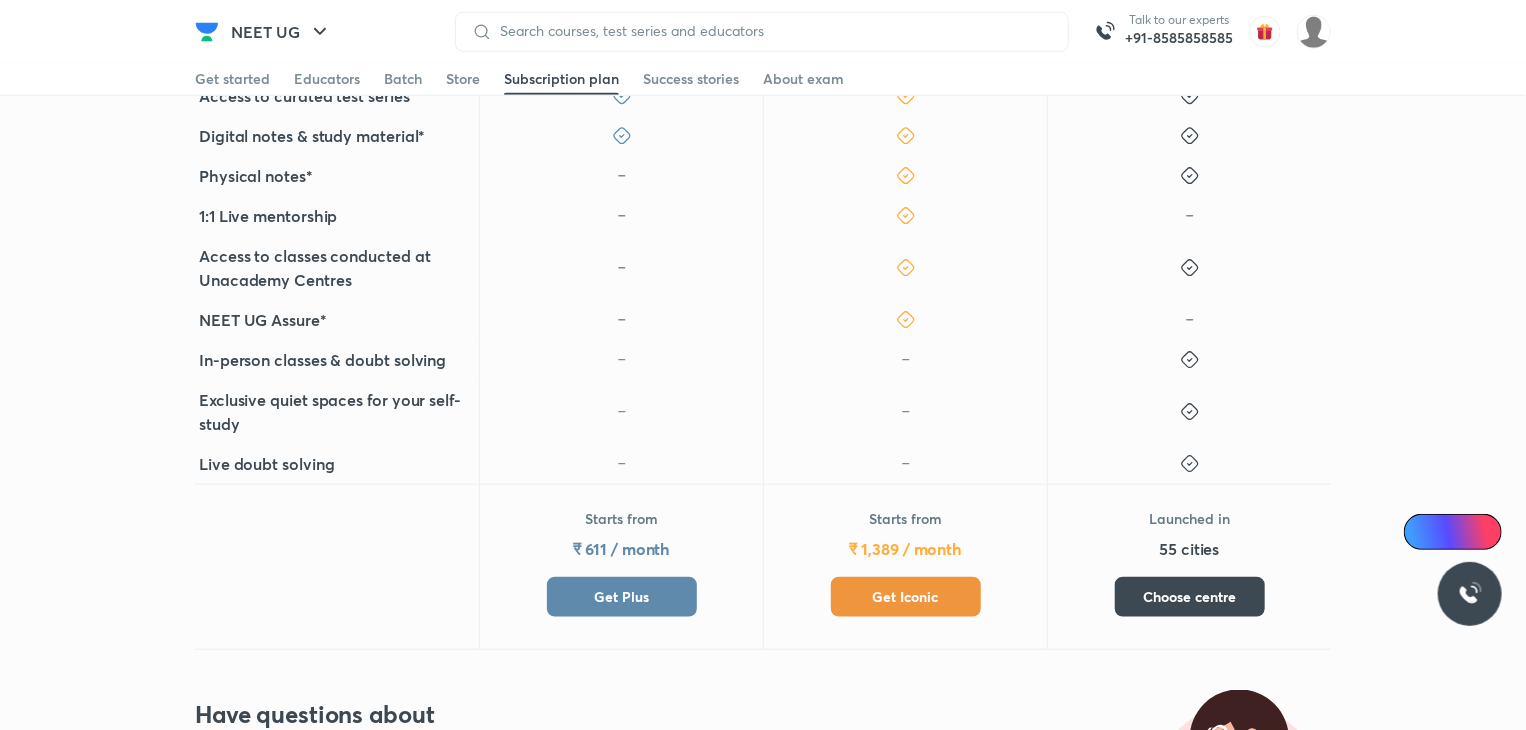 click on "Get Plus" at bounding box center [621, 597] 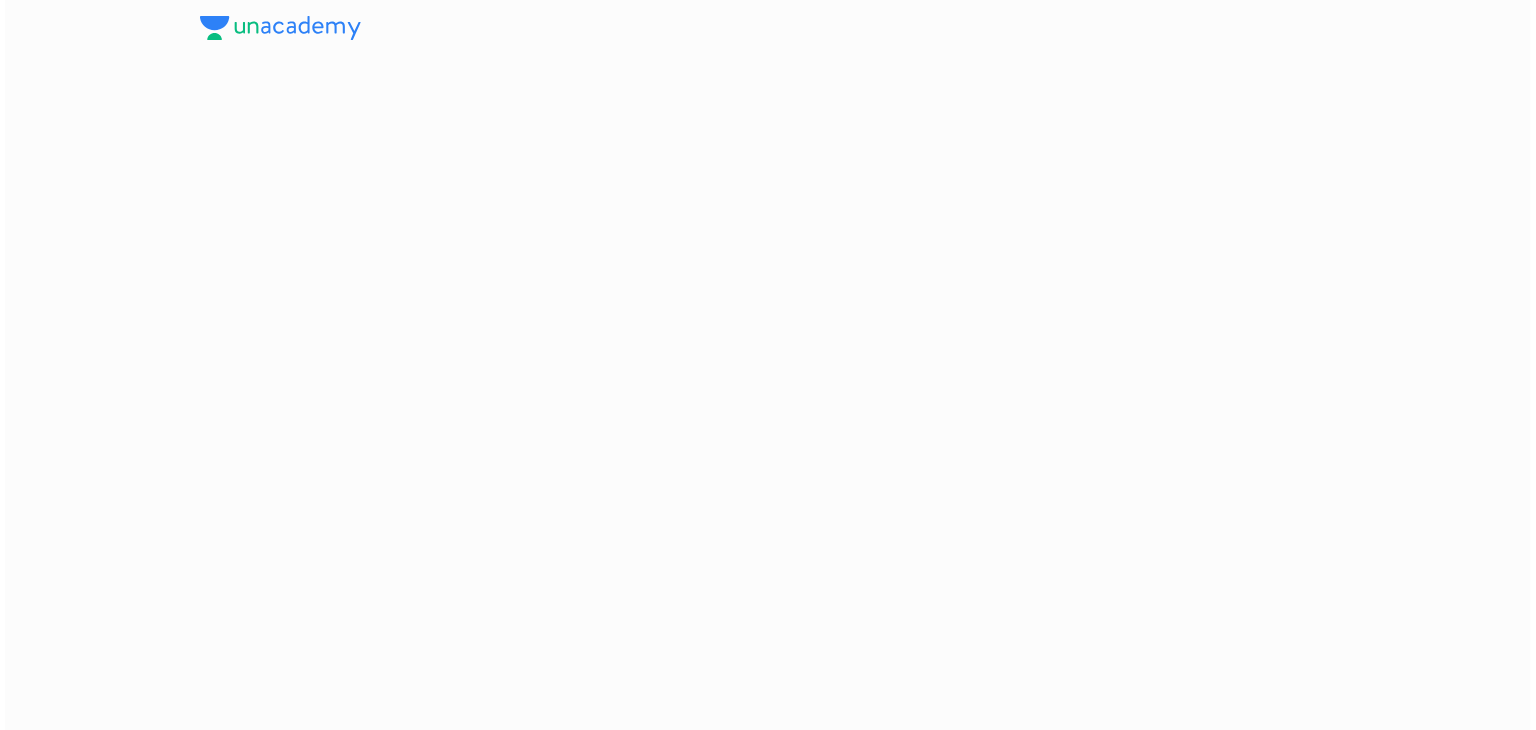 scroll, scrollTop: 0, scrollLeft: 0, axis: both 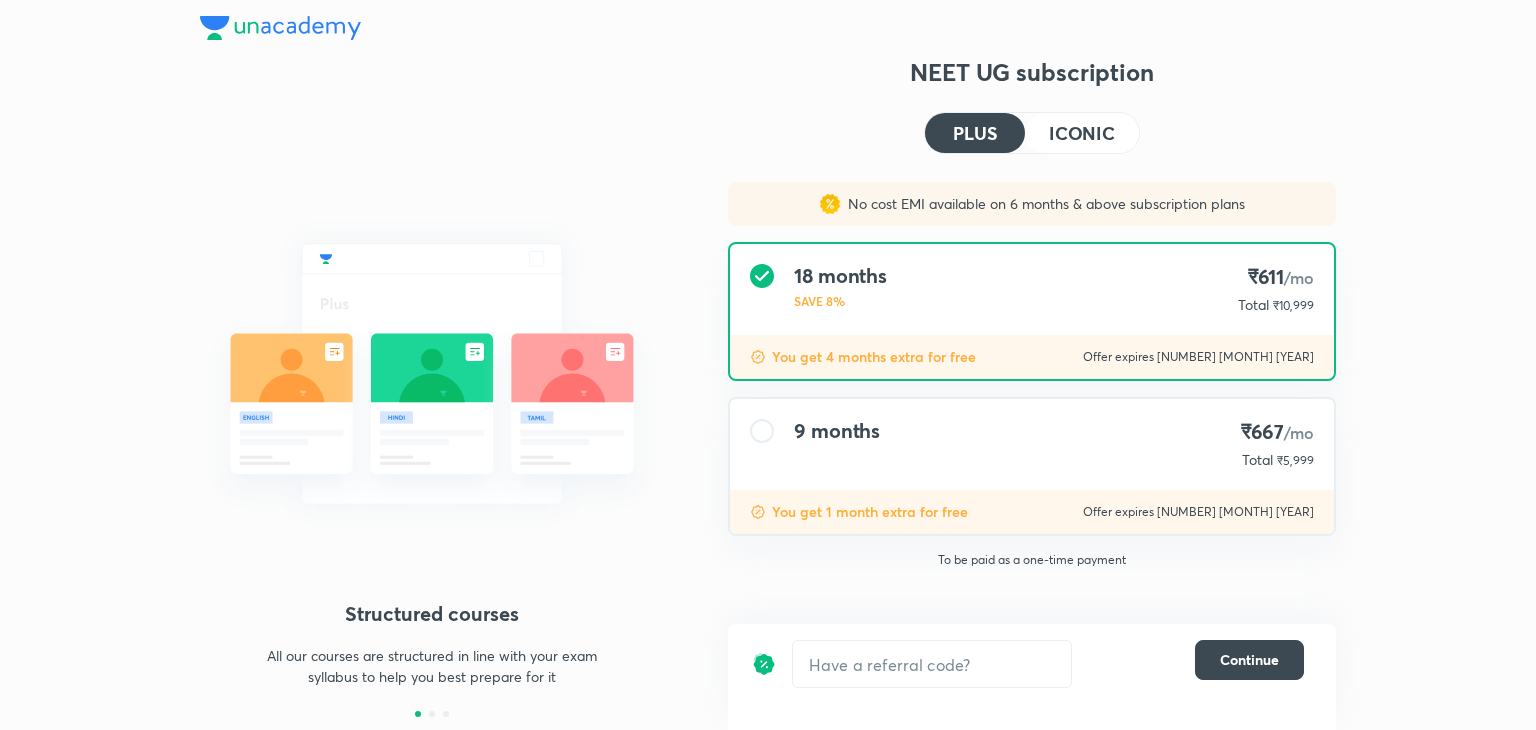 click on "[NUMBER] months [CURRENCY][NUMBER]  /mo Total [CURRENCY][NUMBER]" at bounding box center (1032, 444) 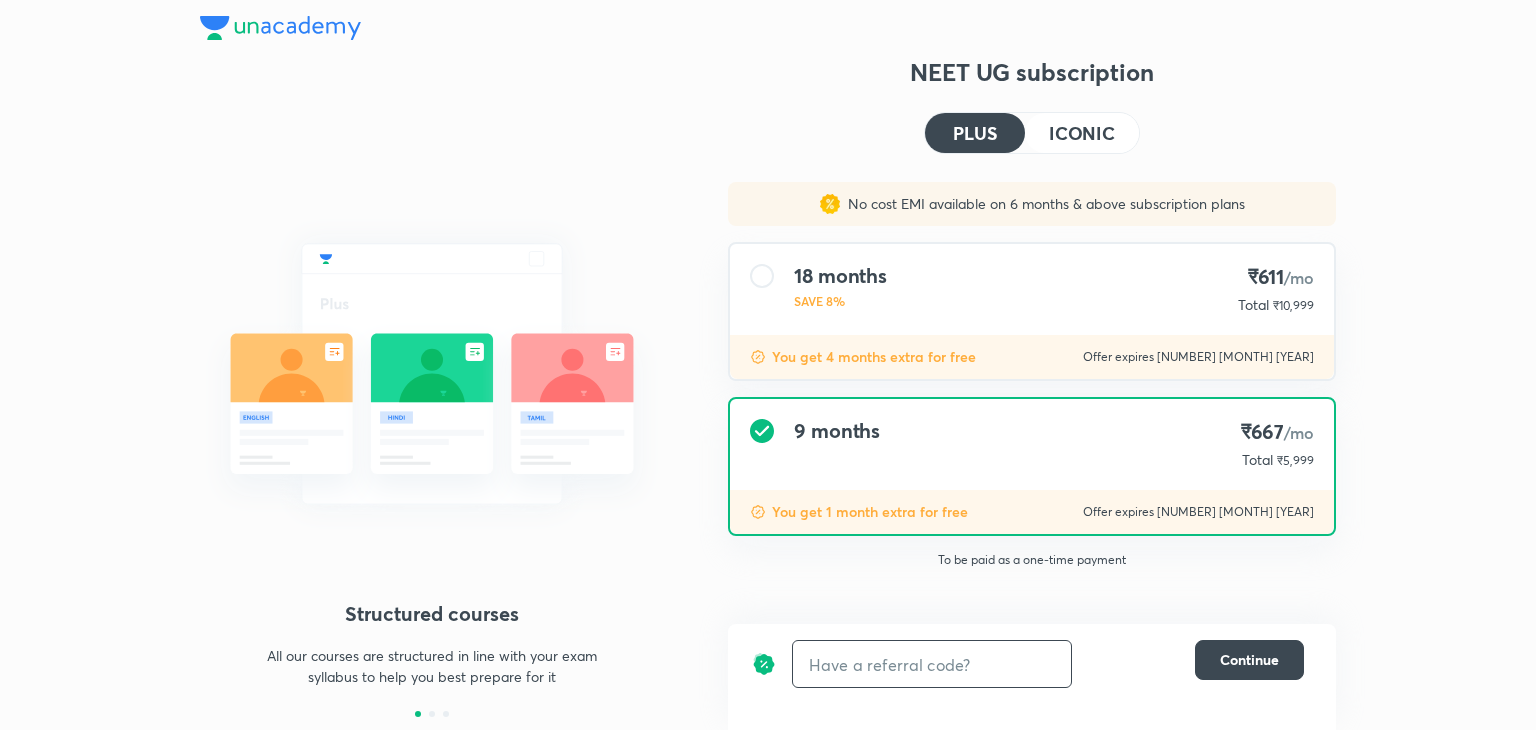 click at bounding box center (932, 664) 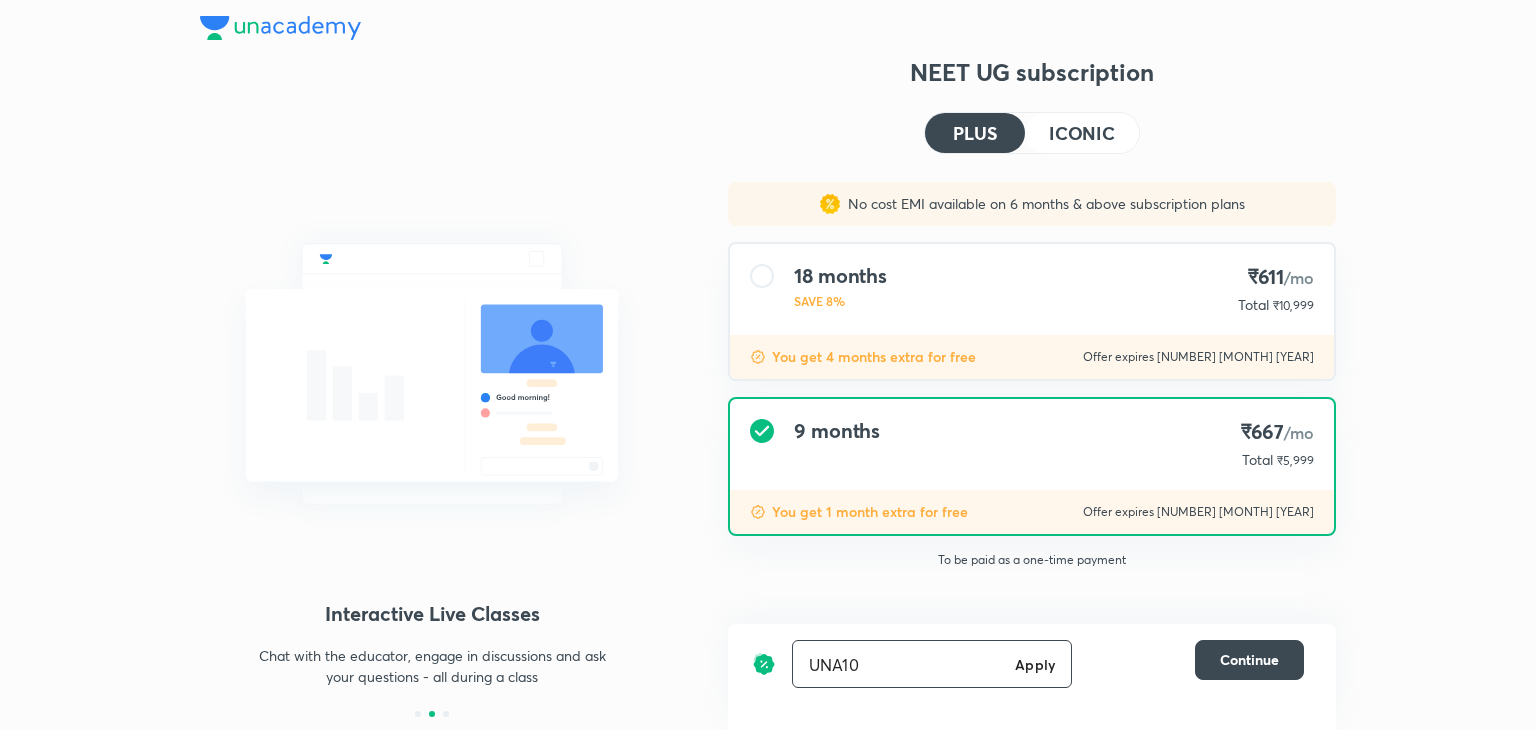 type on "UNA10" 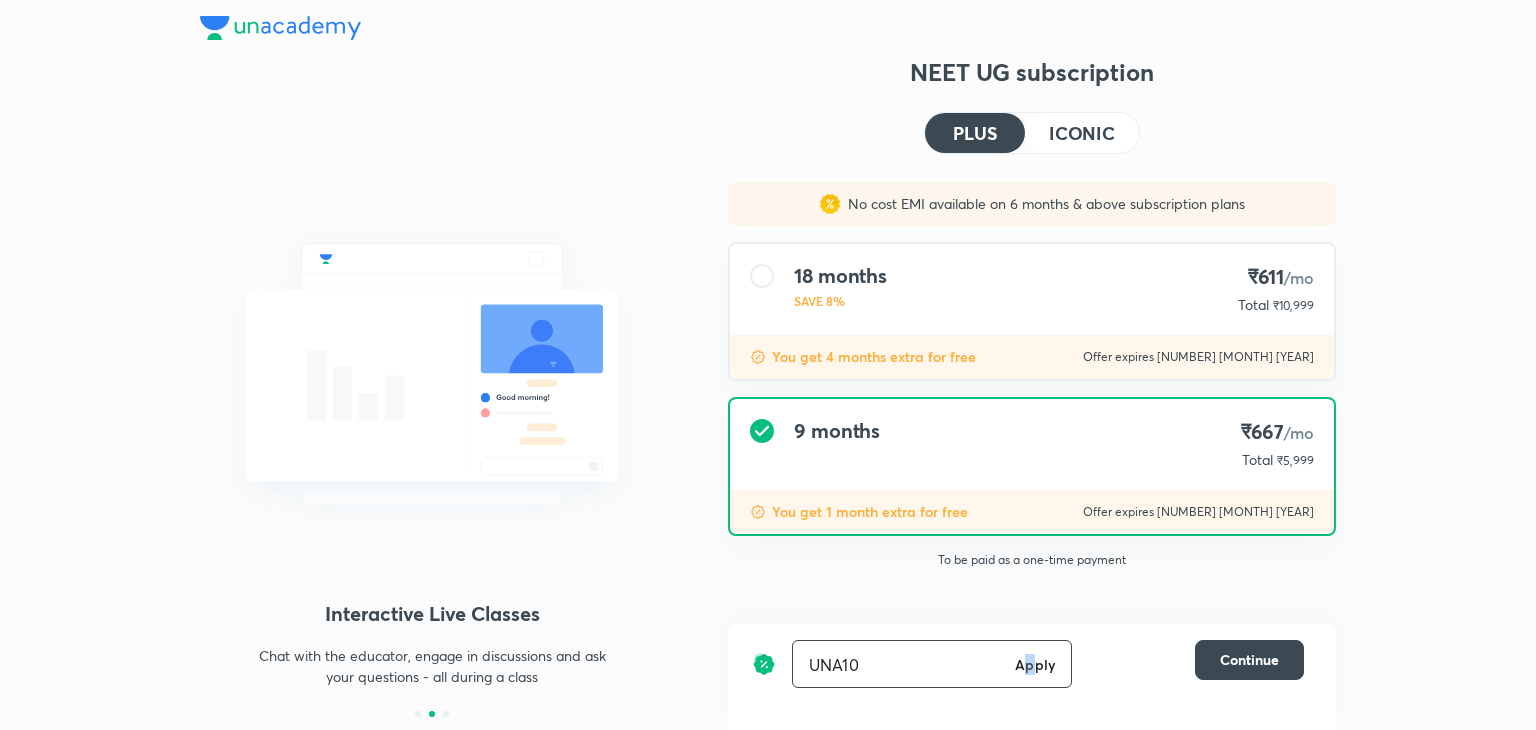 drag, startPoint x: 1026, startPoint y: 649, endPoint x: 1035, endPoint y: 661, distance: 15 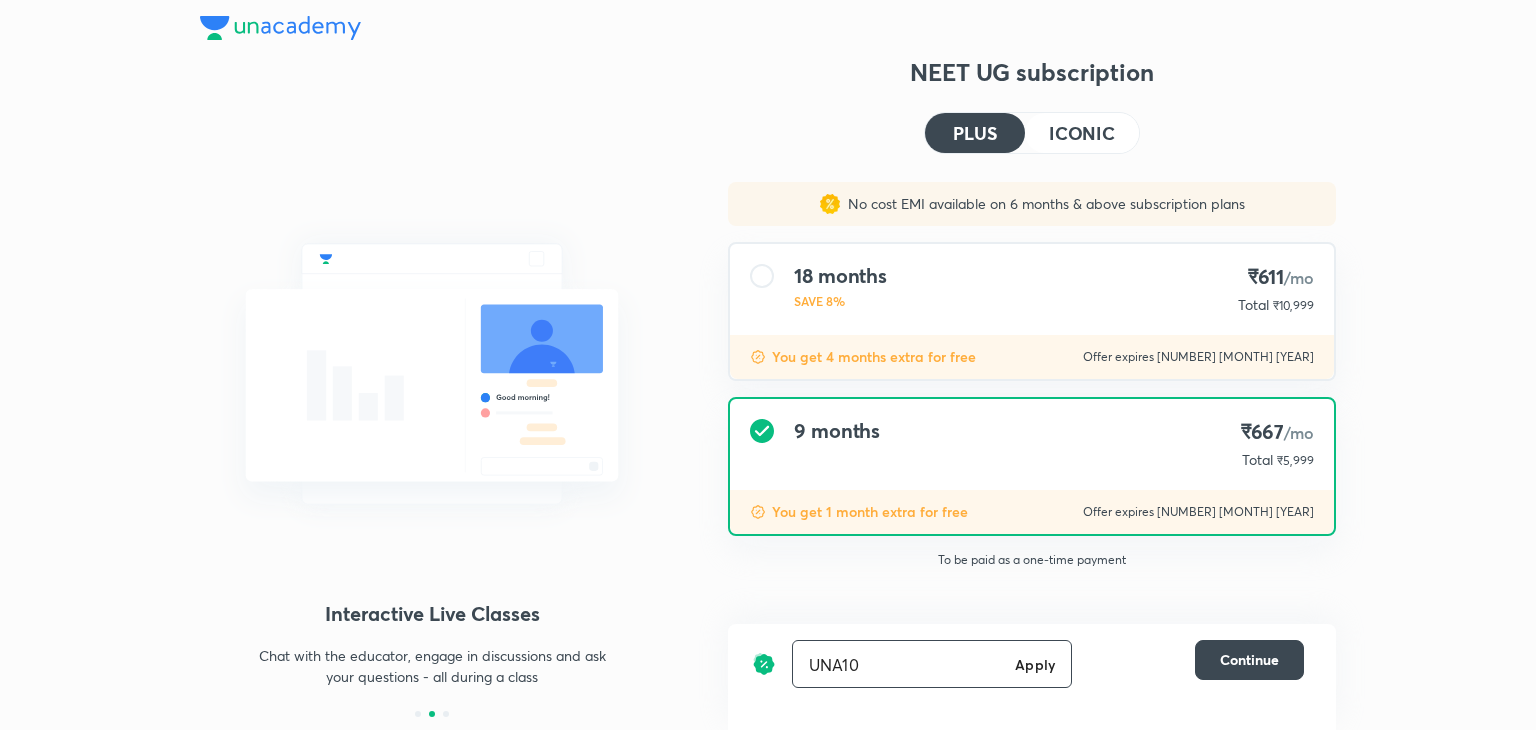 click on "Apply" at bounding box center [1035, 664] 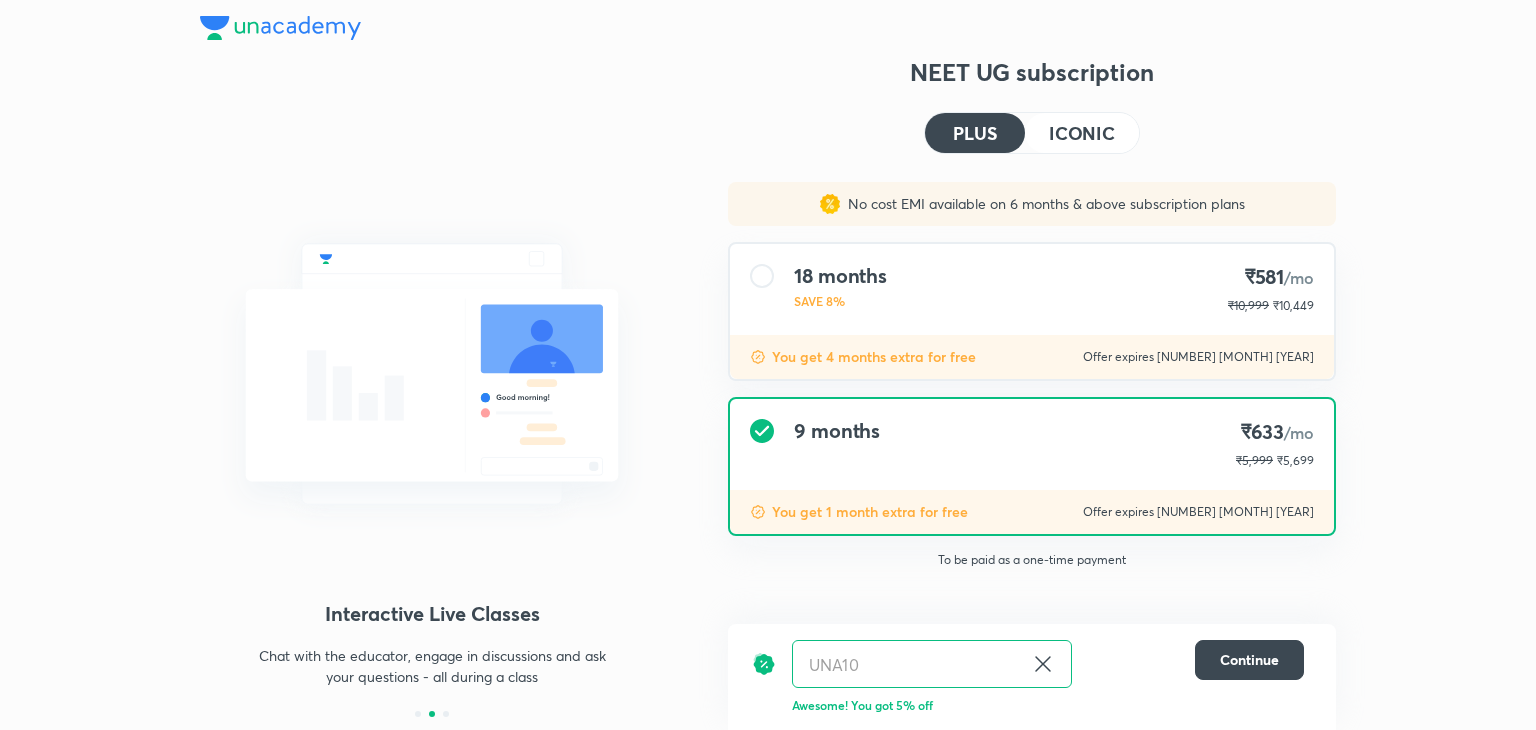click on "ICONIC" at bounding box center (1082, 133) 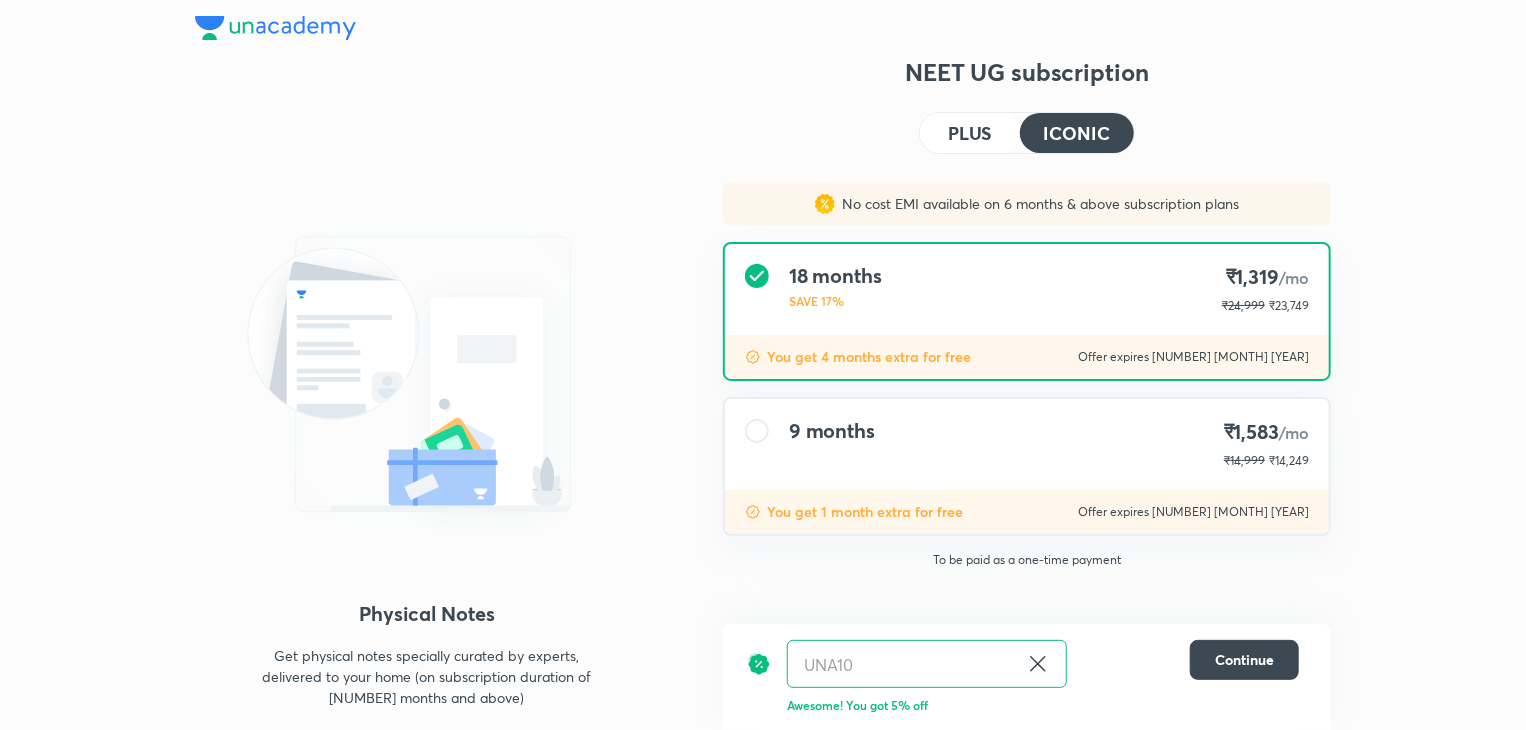 click on "9 months ₹1,583  /mo ₹14,999 ₹14,249" at bounding box center (1027, 444) 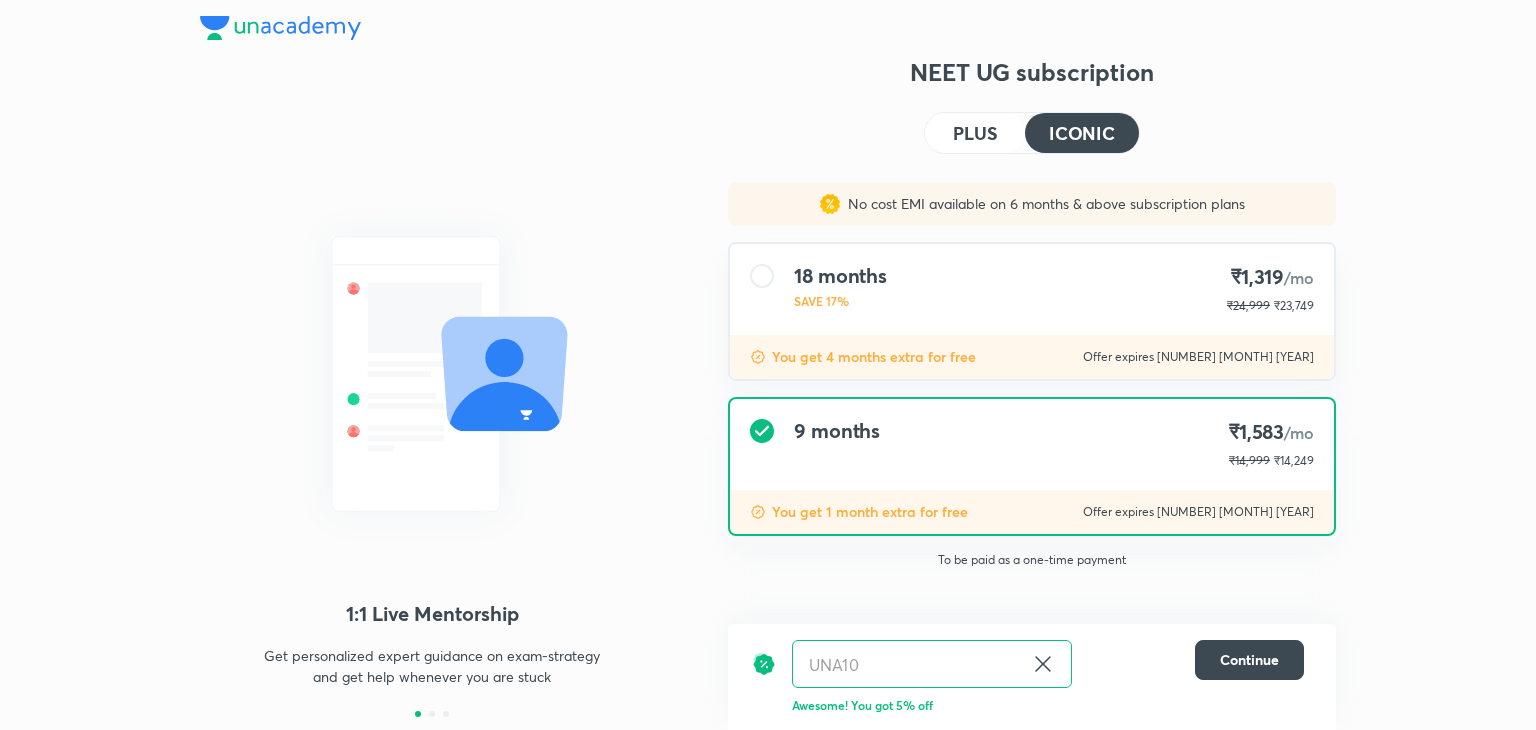 click on "PLUS" at bounding box center (975, 133) 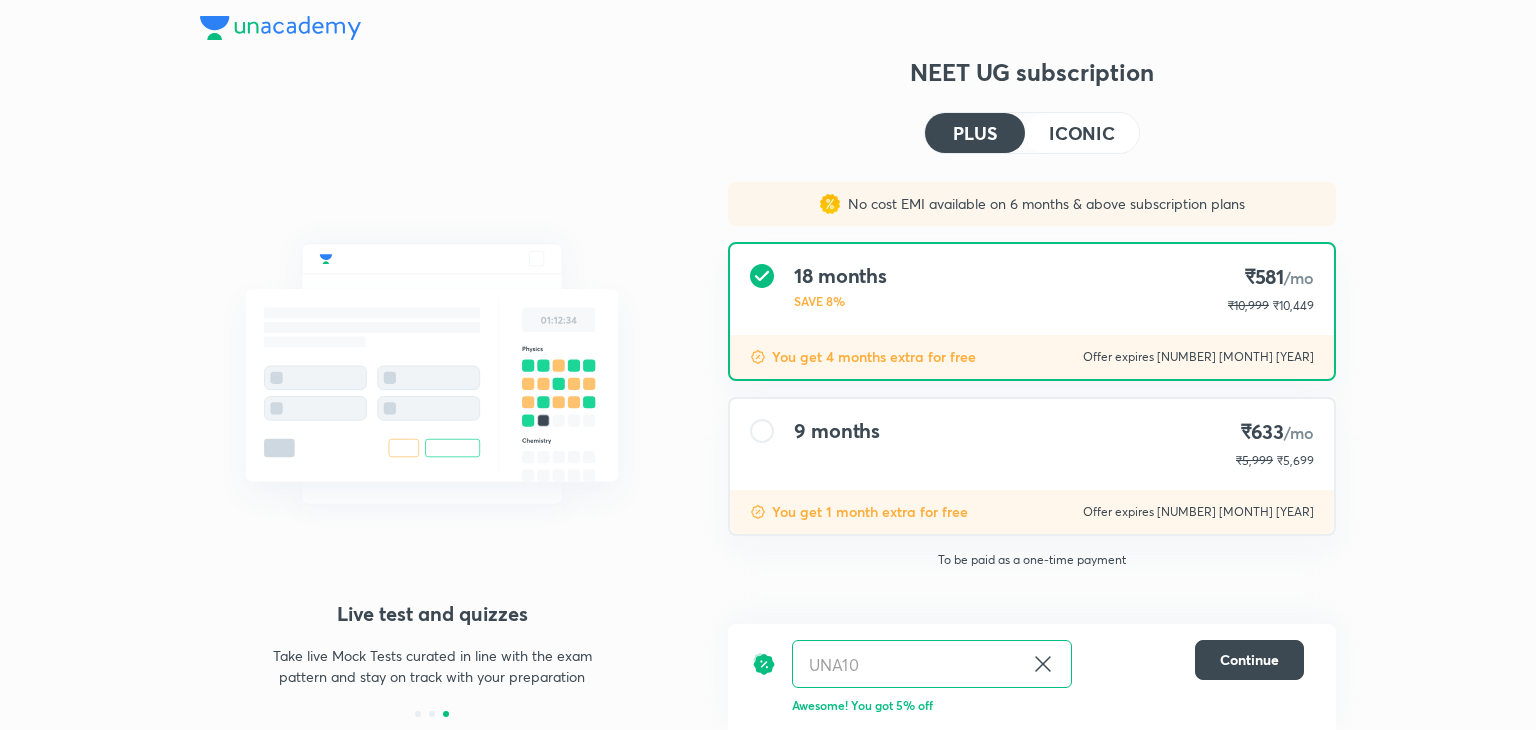 click on "ICONIC" at bounding box center (1082, 133) 